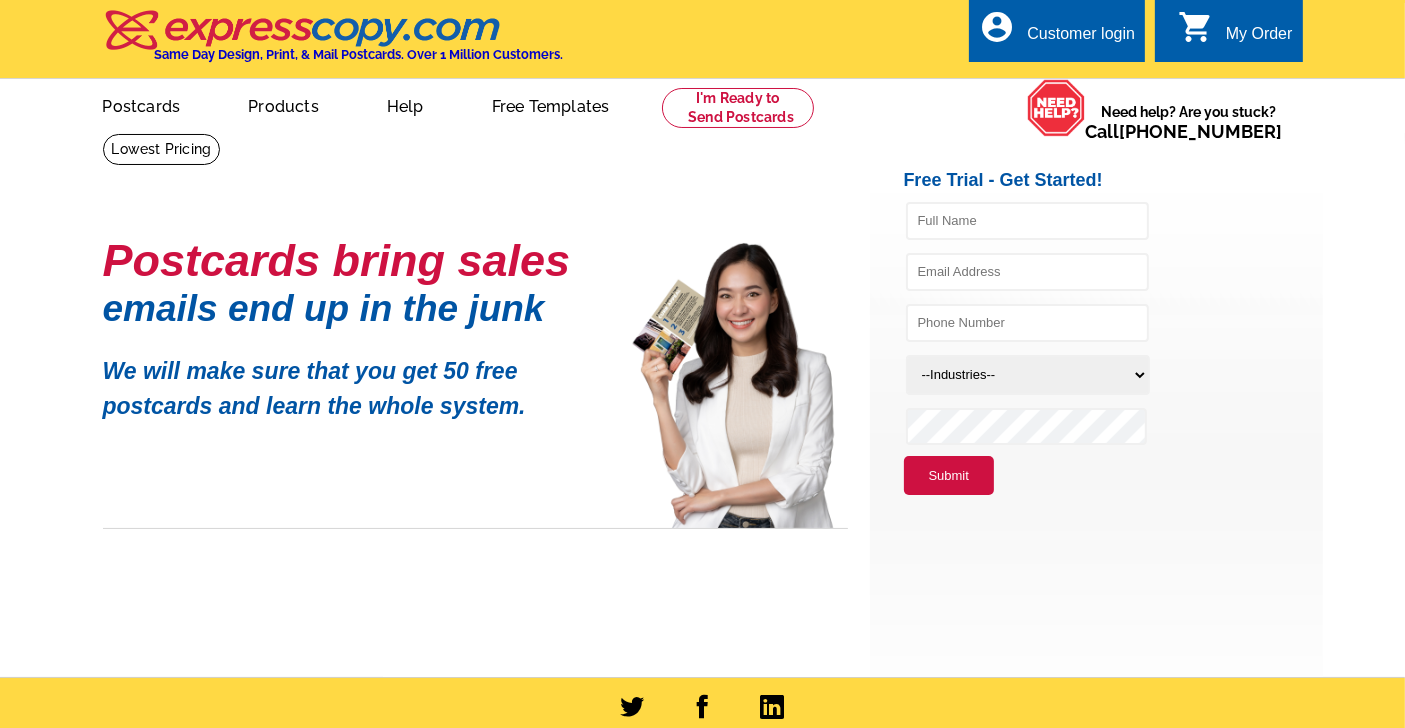 scroll, scrollTop: 0, scrollLeft: 0, axis: both 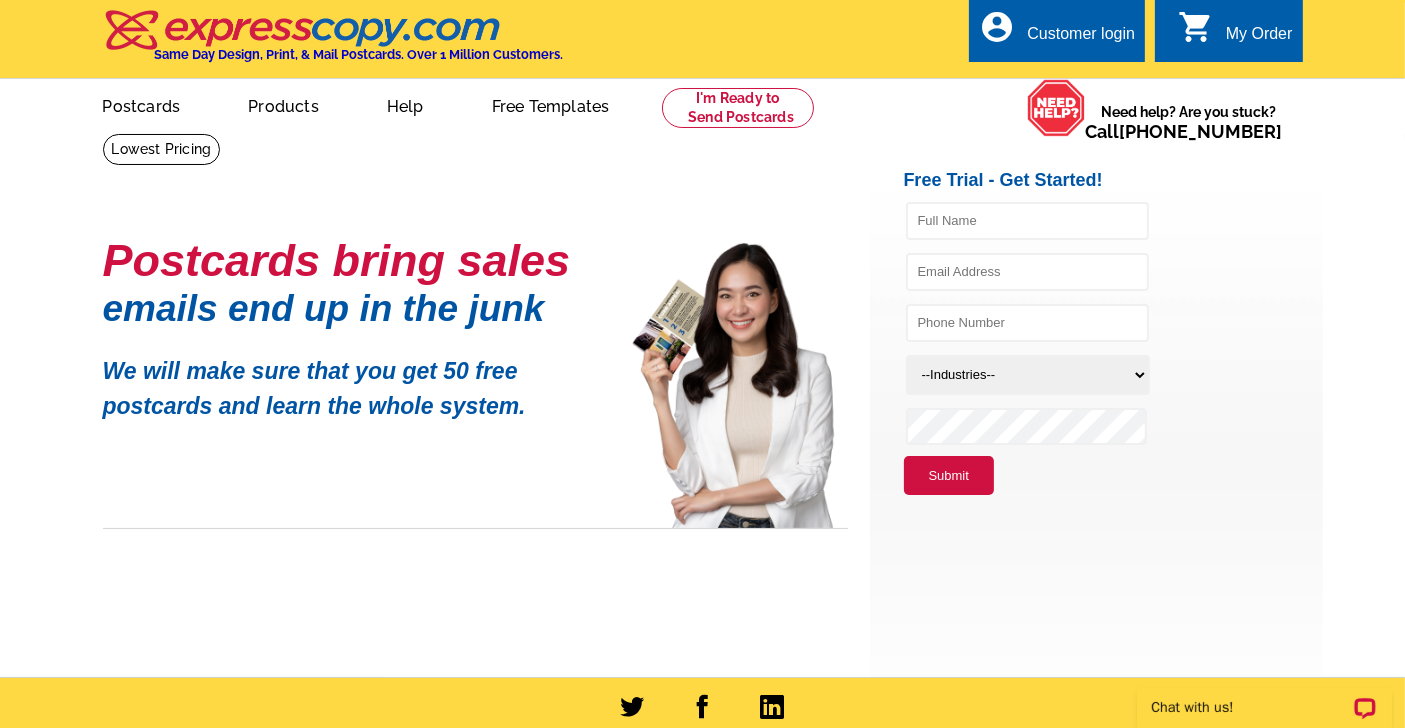 click on "Customer login" at bounding box center [1081, 39] 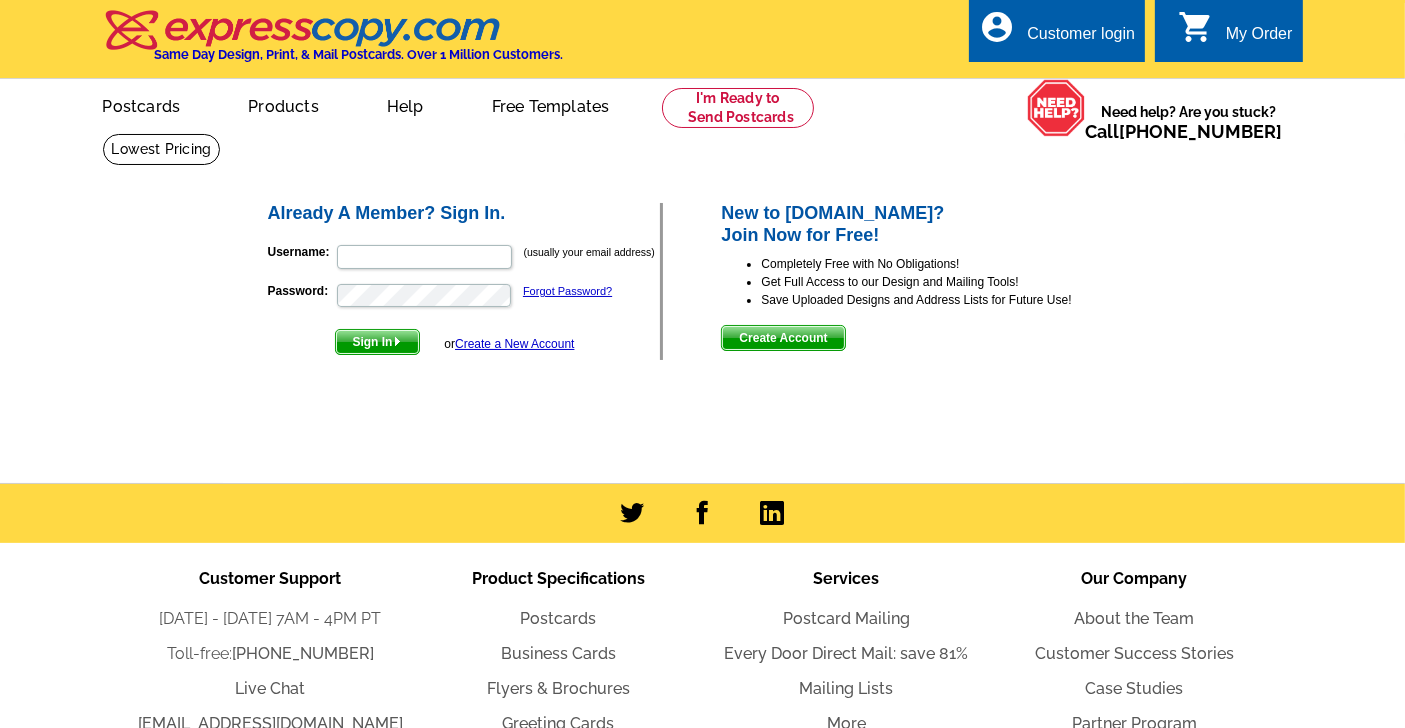 scroll, scrollTop: 0, scrollLeft: 0, axis: both 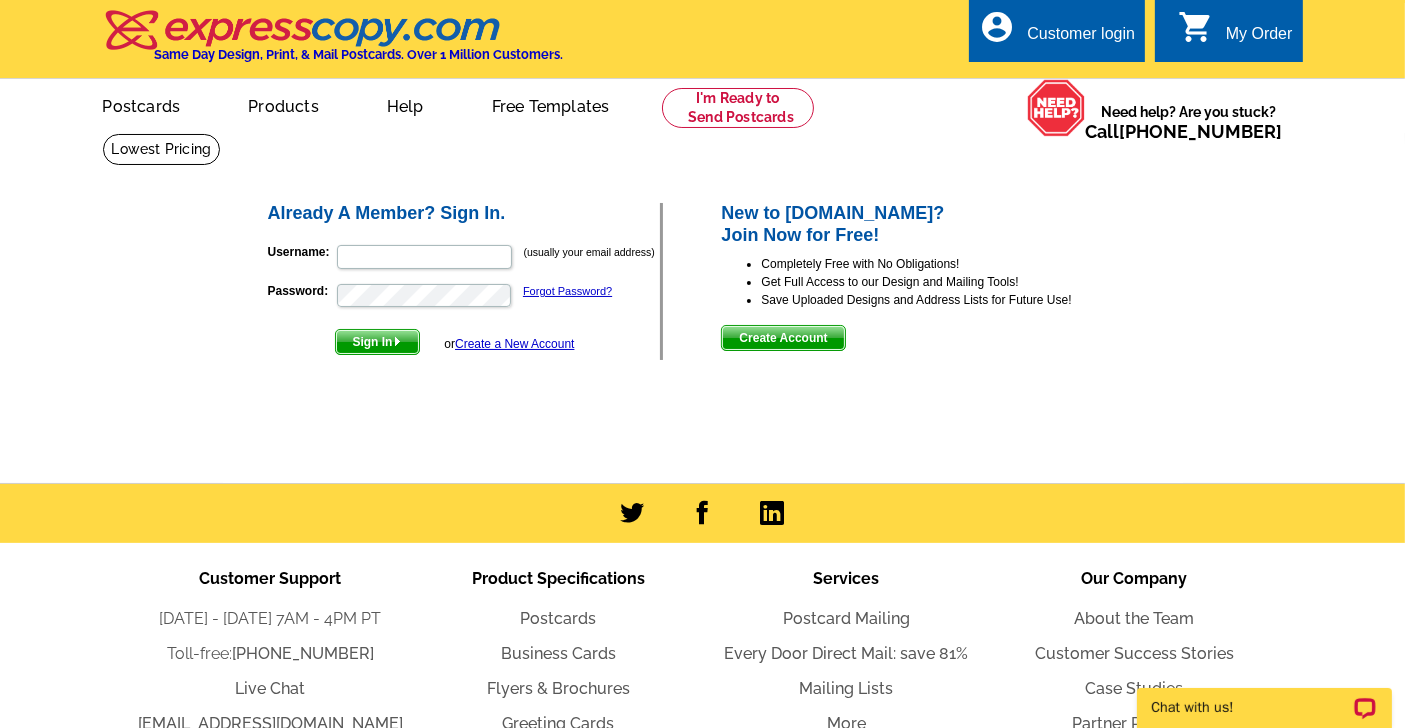 click on "Create Account" at bounding box center [783, 338] 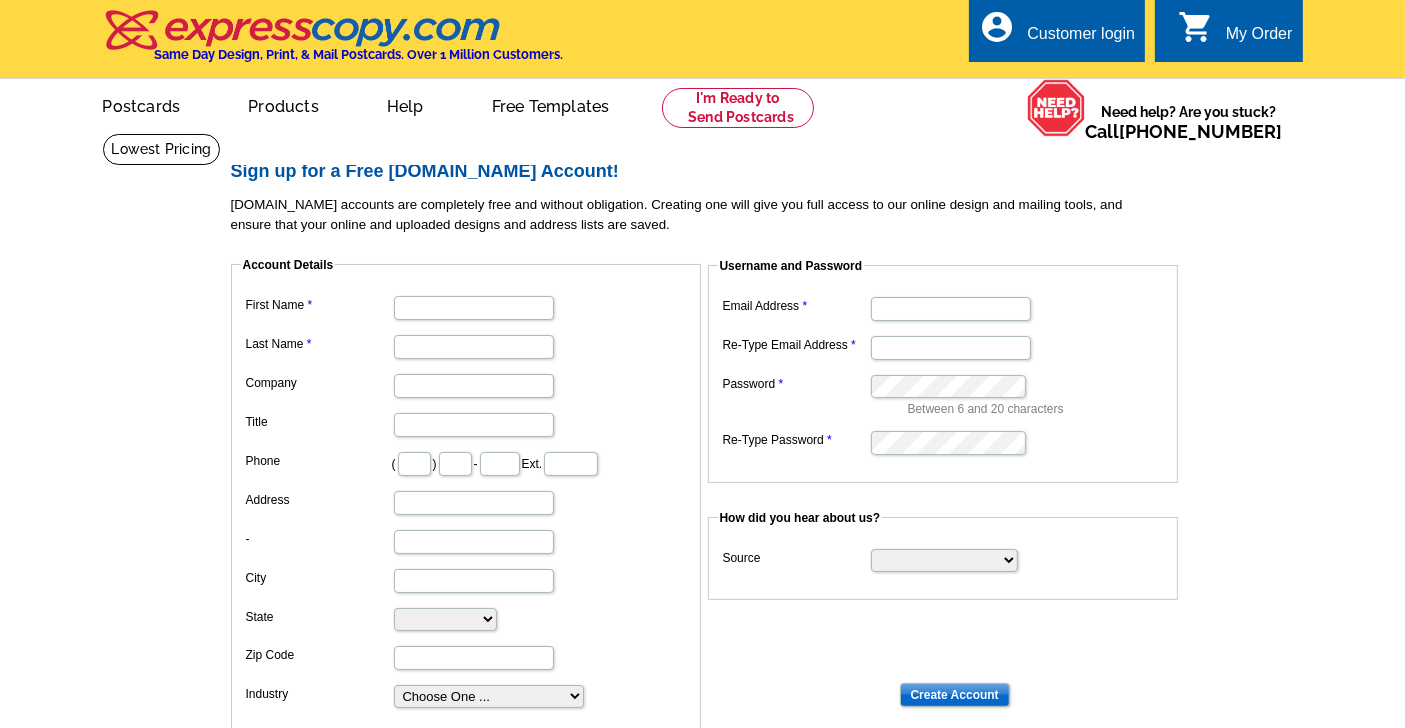scroll, scrollTop: 0, scrollLeft: 0, axis: both 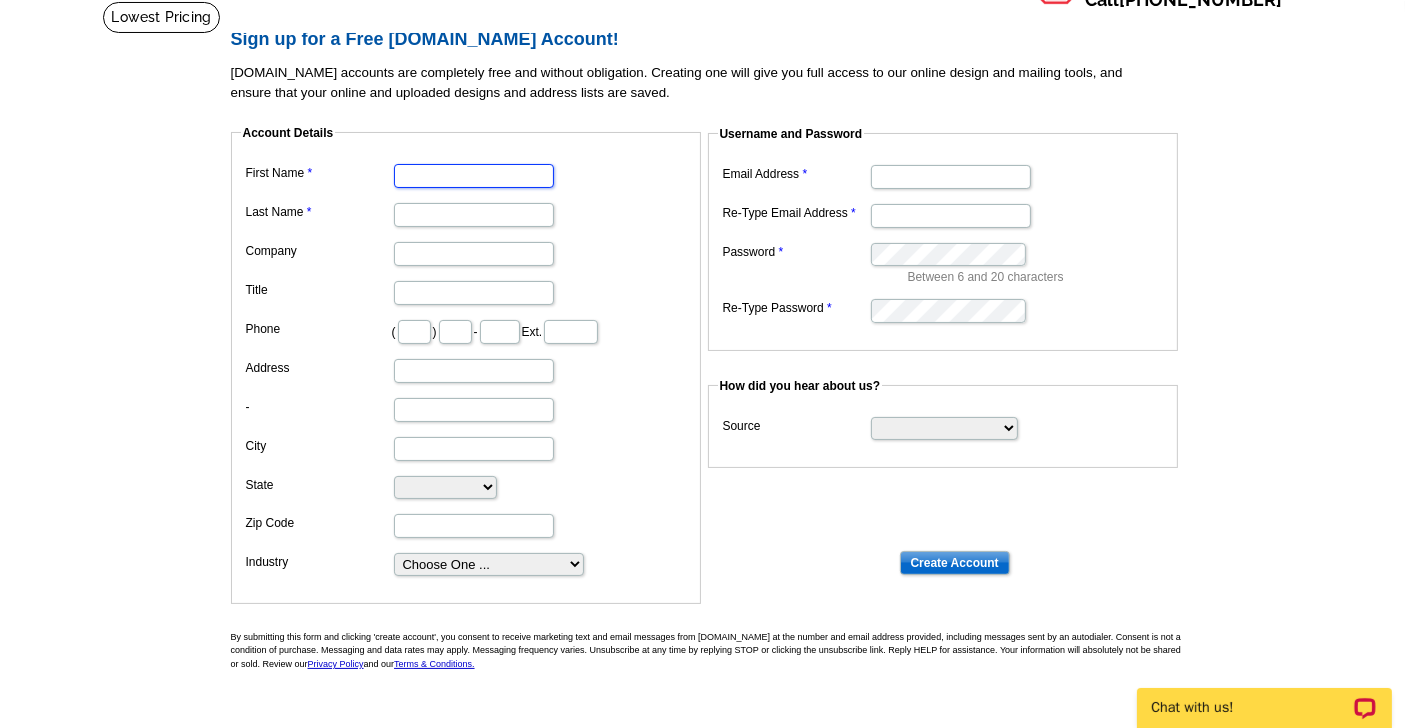 click on "First Name" at bounding box center [474, 176] 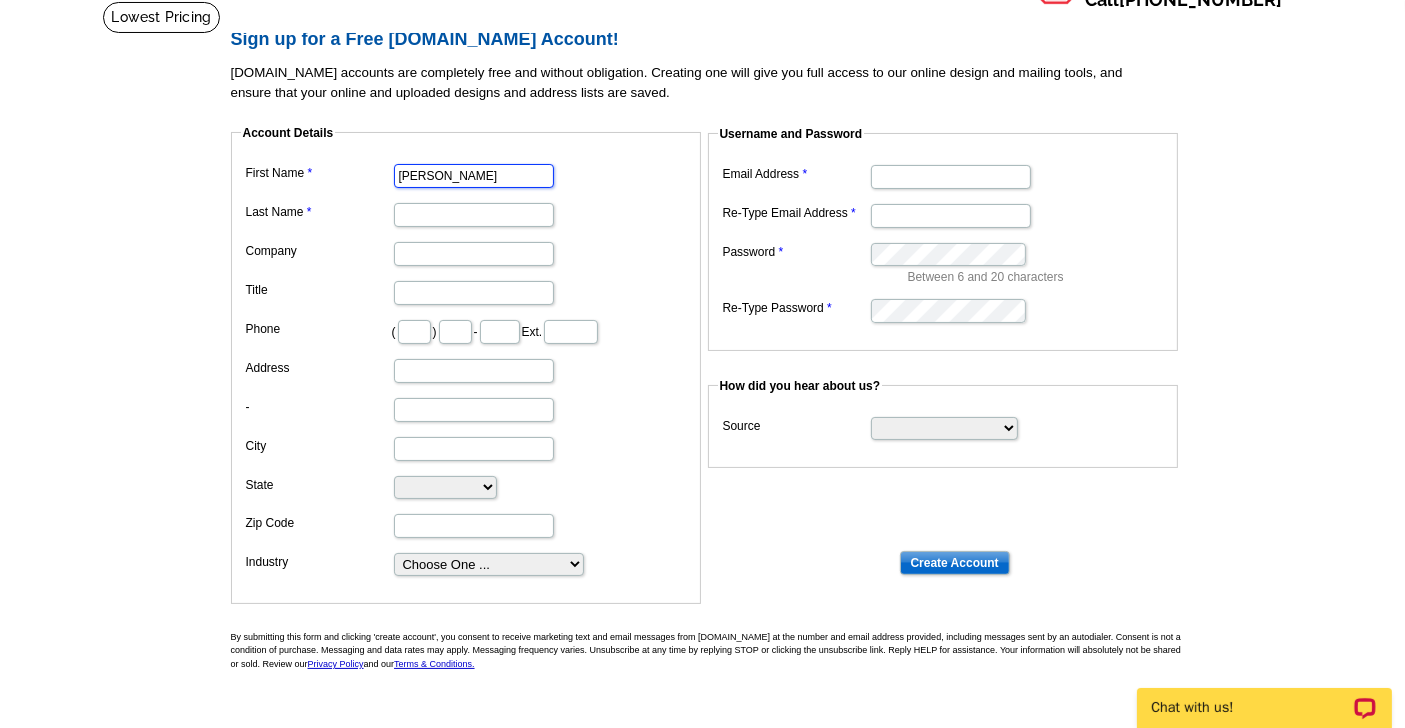 type on "DiSanto" 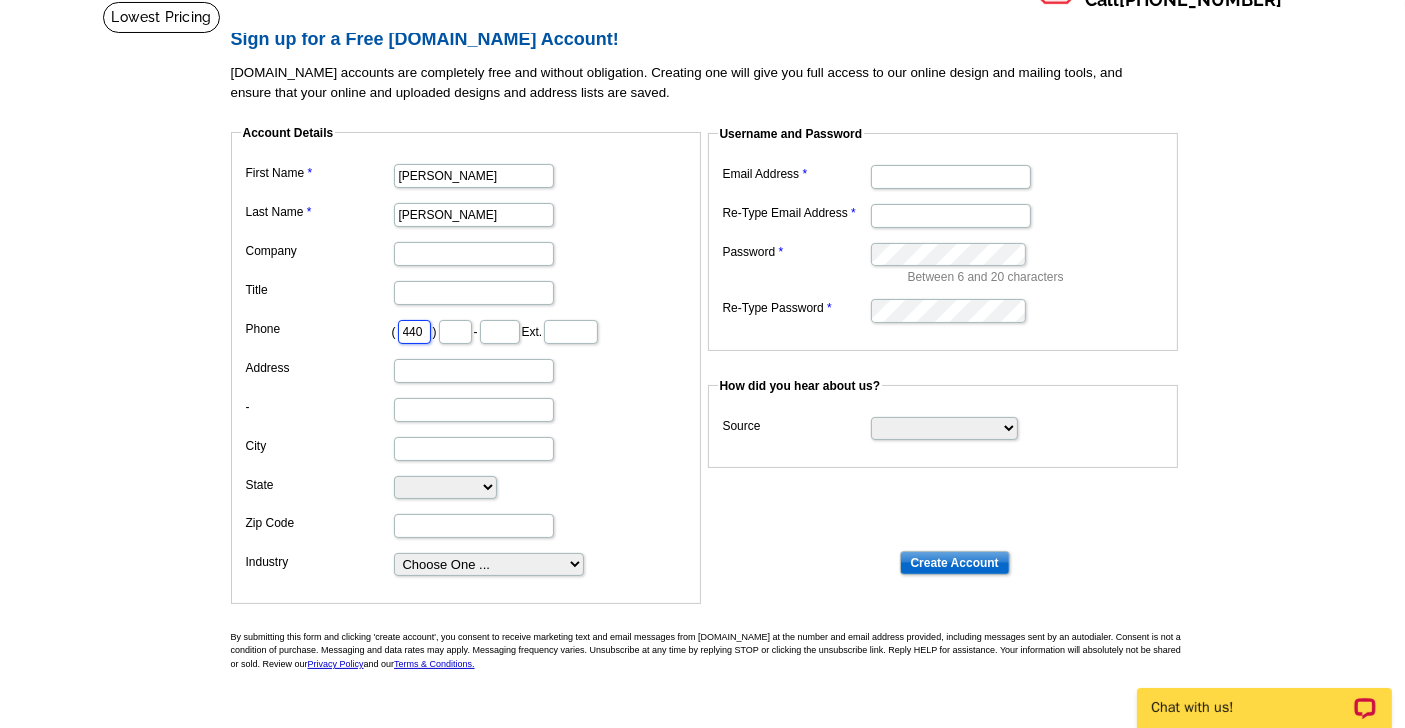 type on "867" 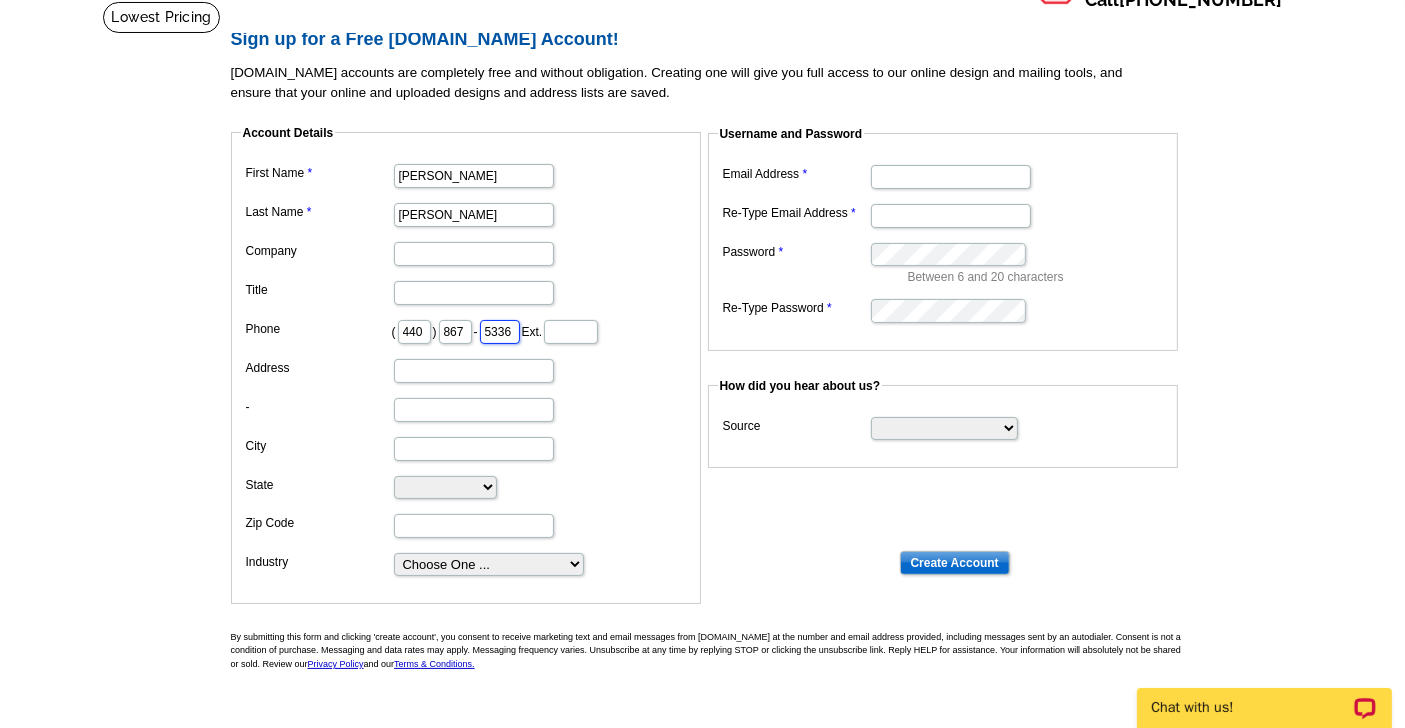 type on "518 High Street" 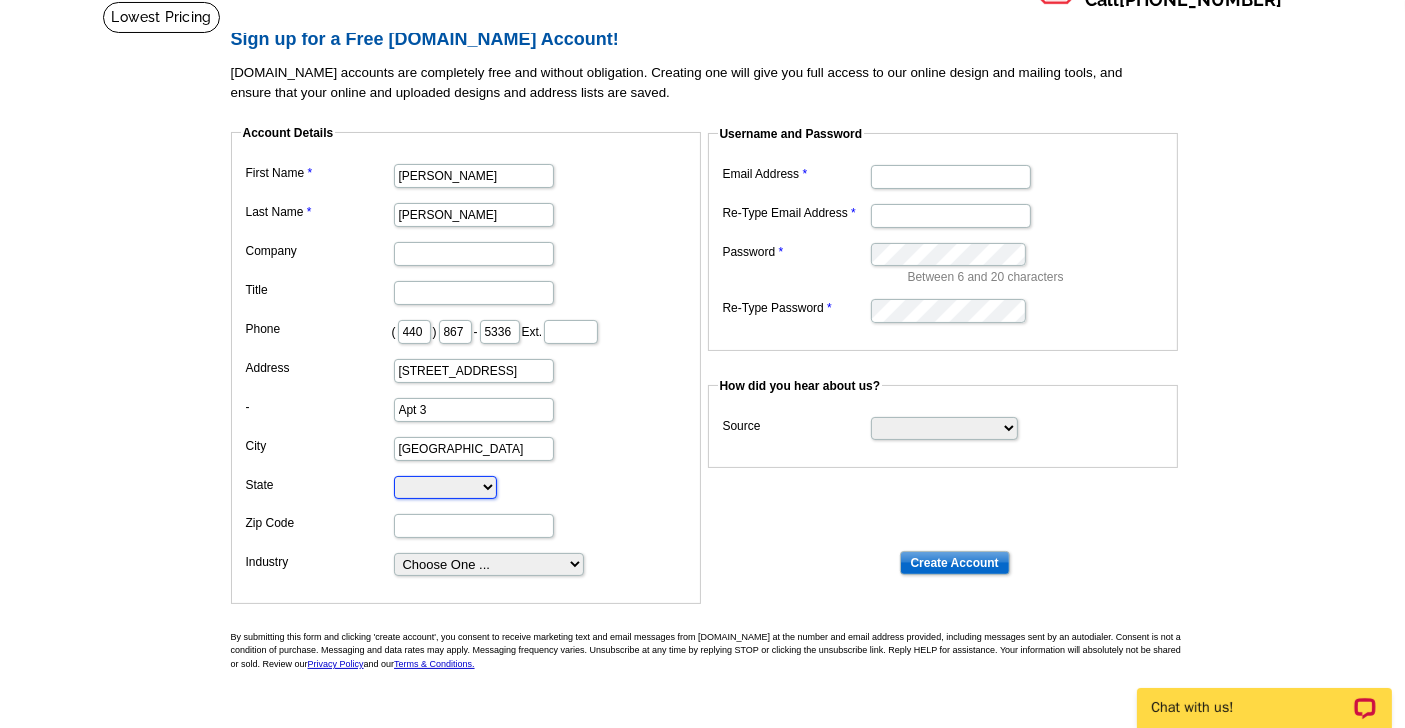 select on "OH" 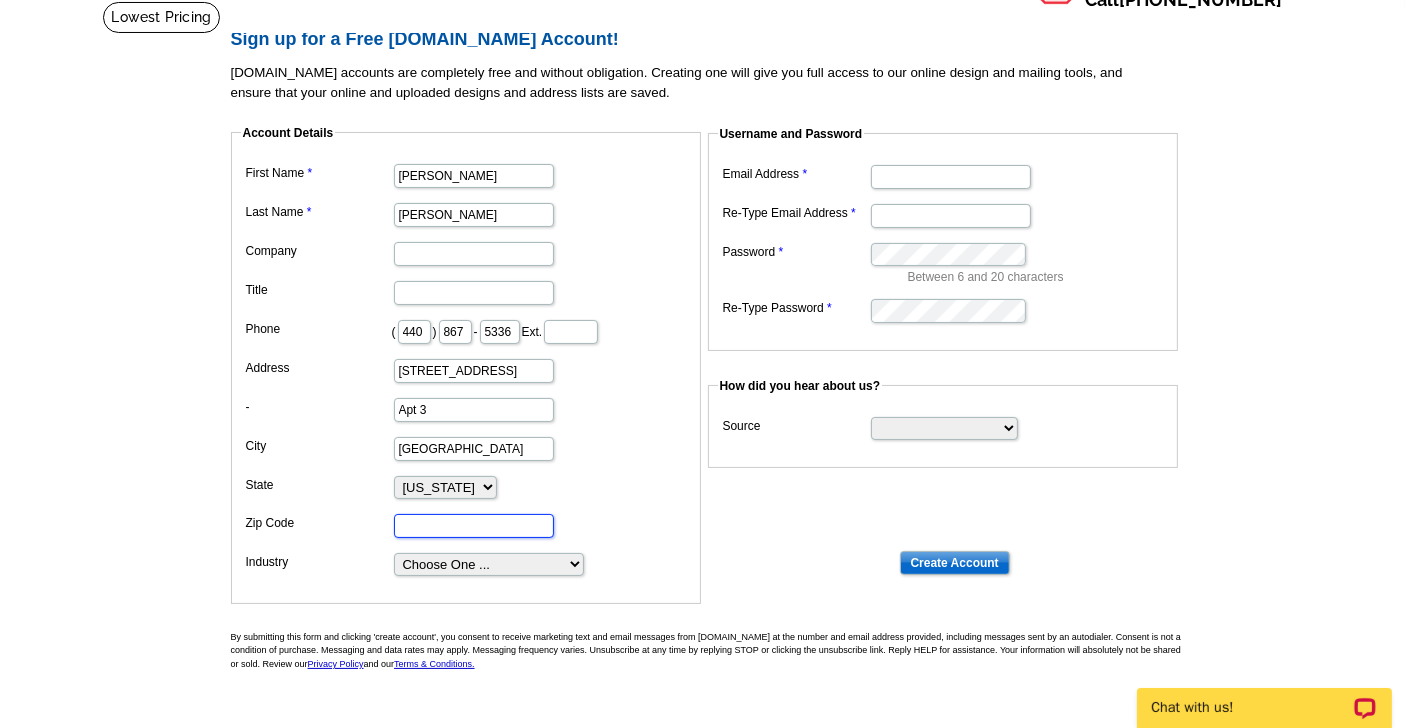 type on "44077" 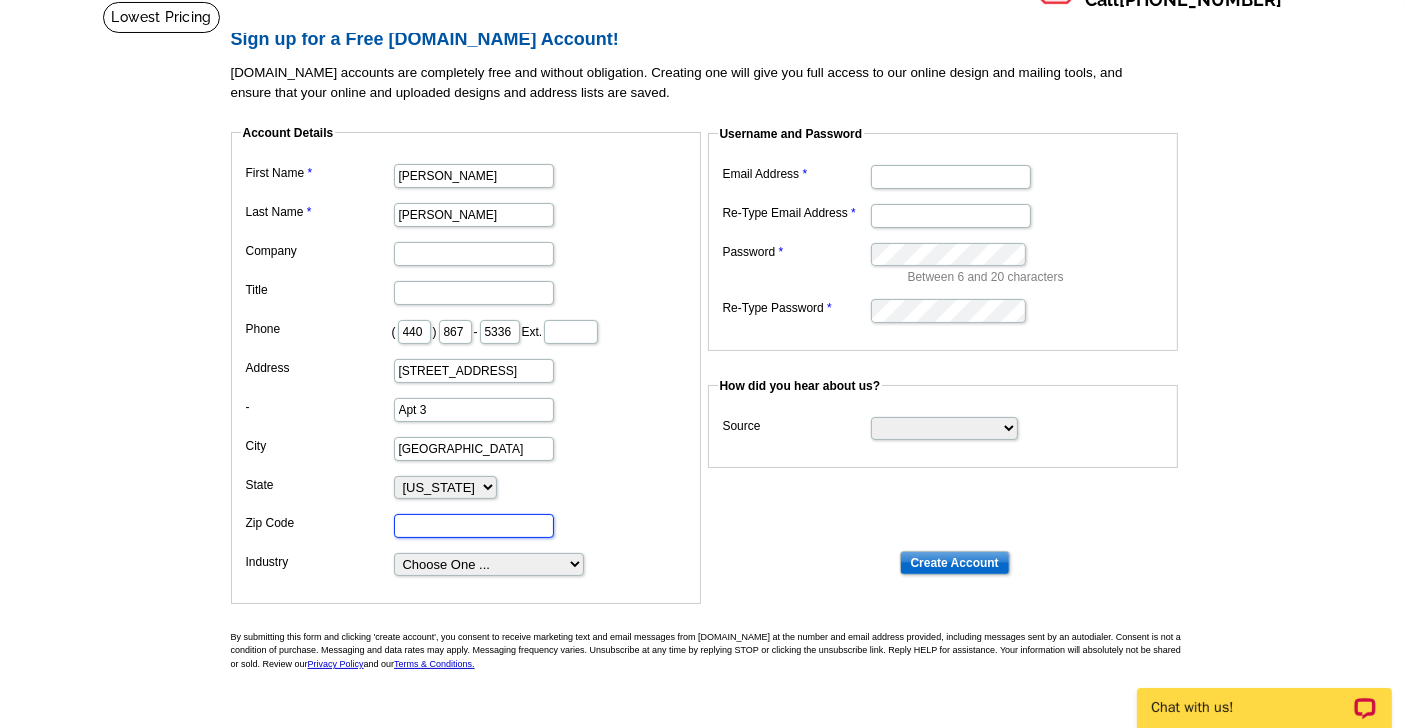 type on "madeline.disanto@cbschmidtohio.com" 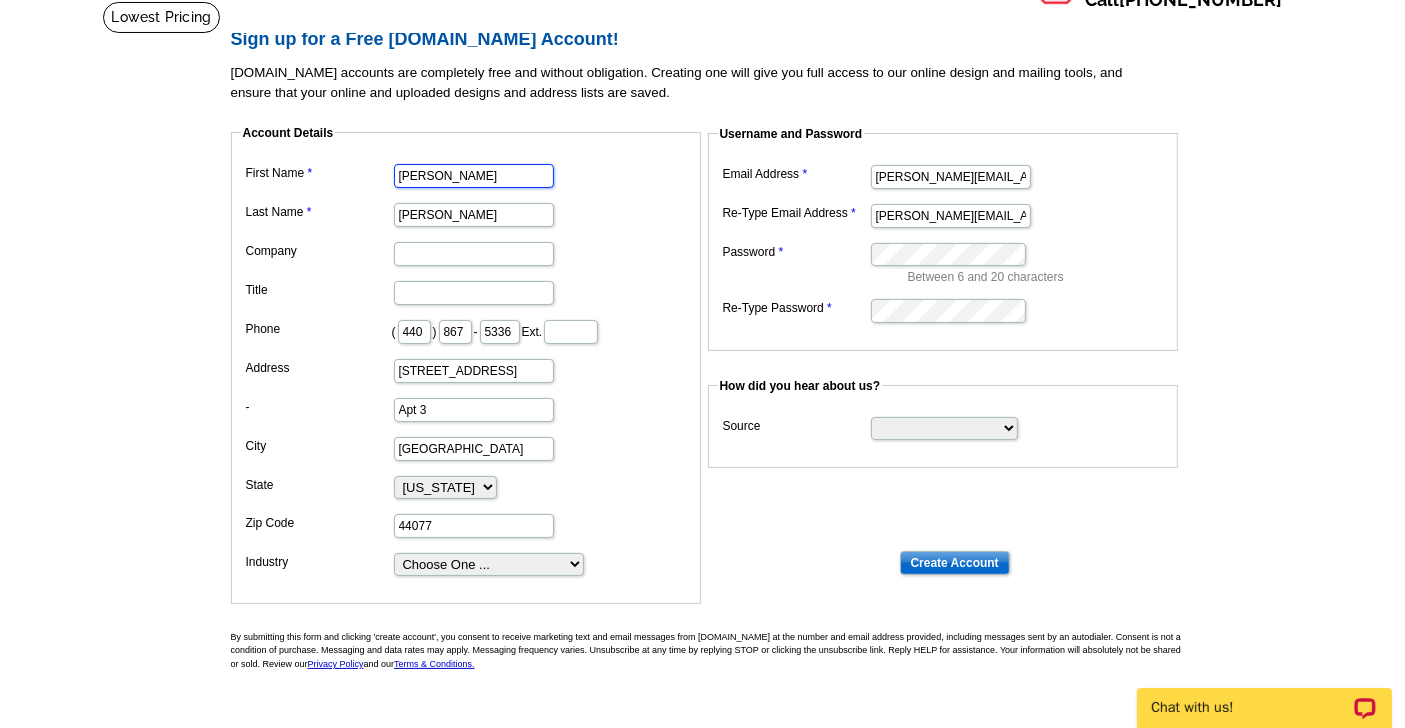 scroll, scrollTop: 0, scrollLeft: 0, axis: both 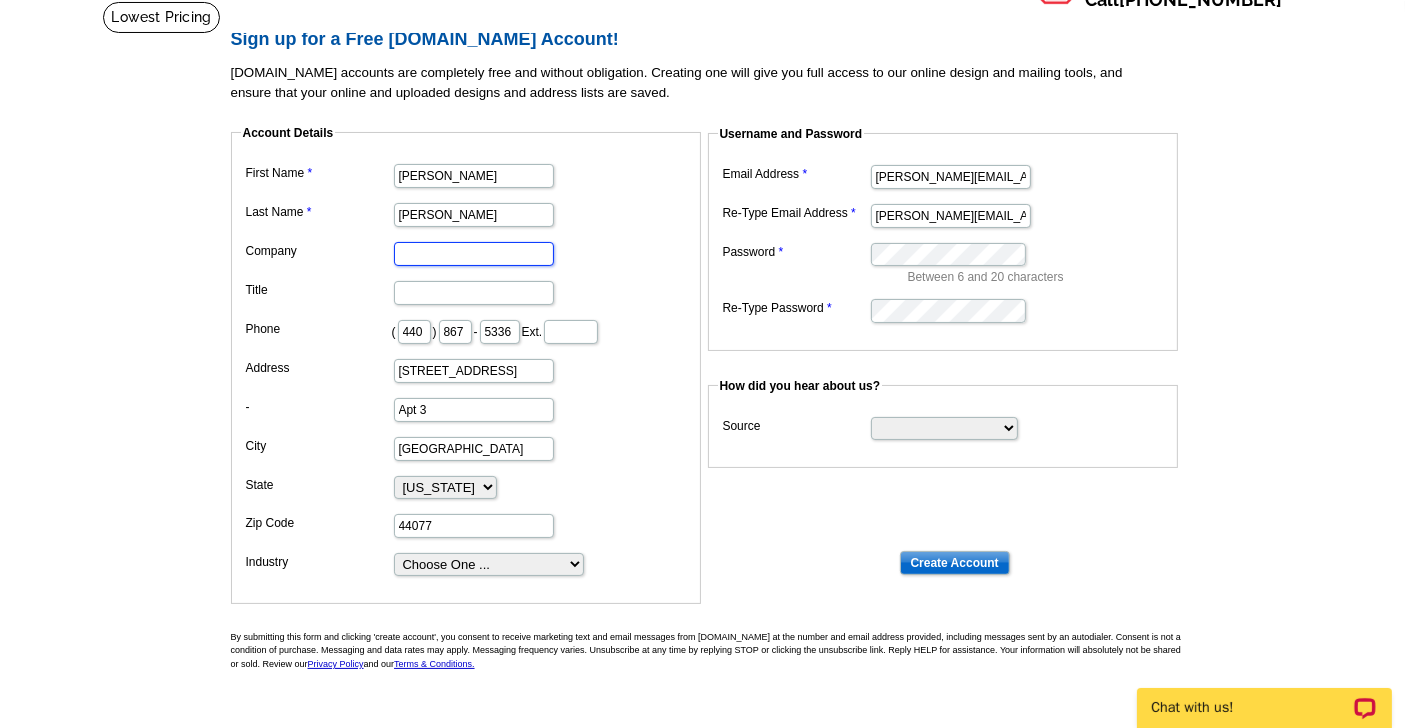 click on "Company" at bounding box center (474, 254) 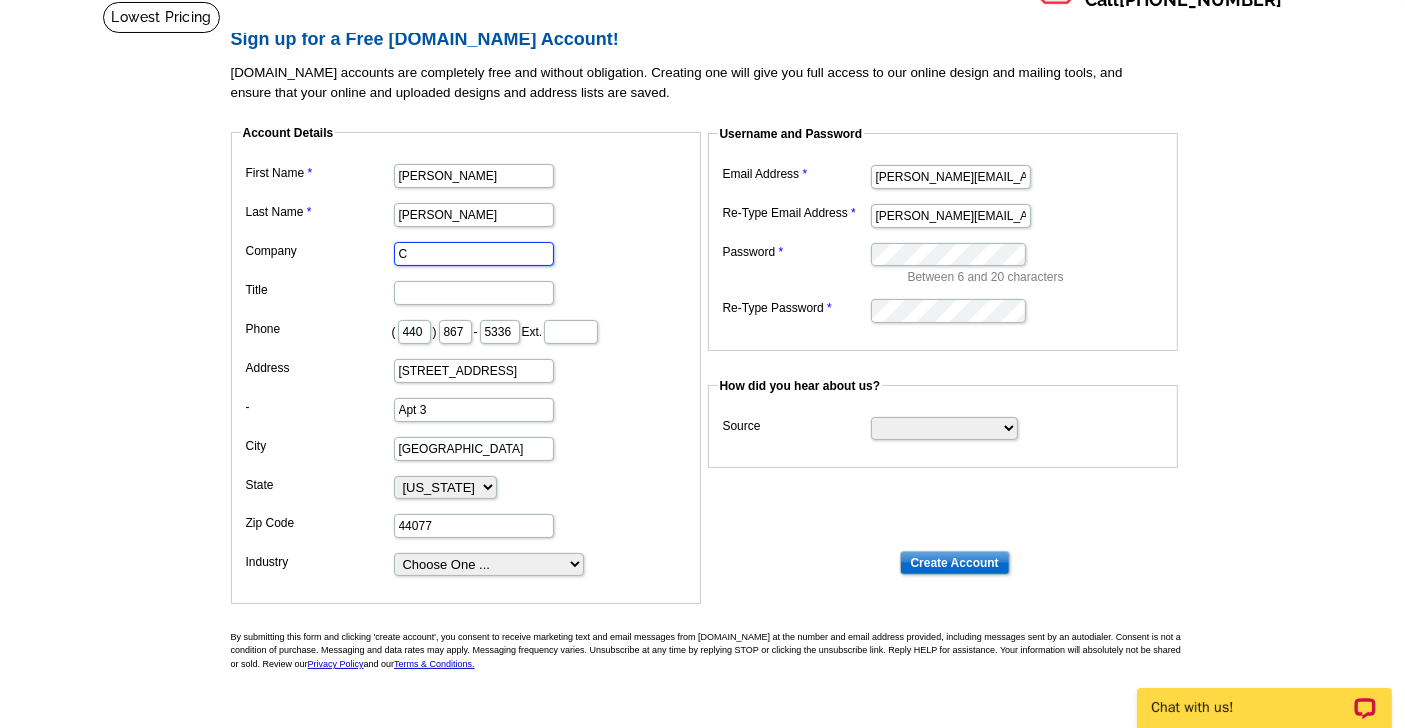 type on "Coldwell Banker Schmidt Realty" 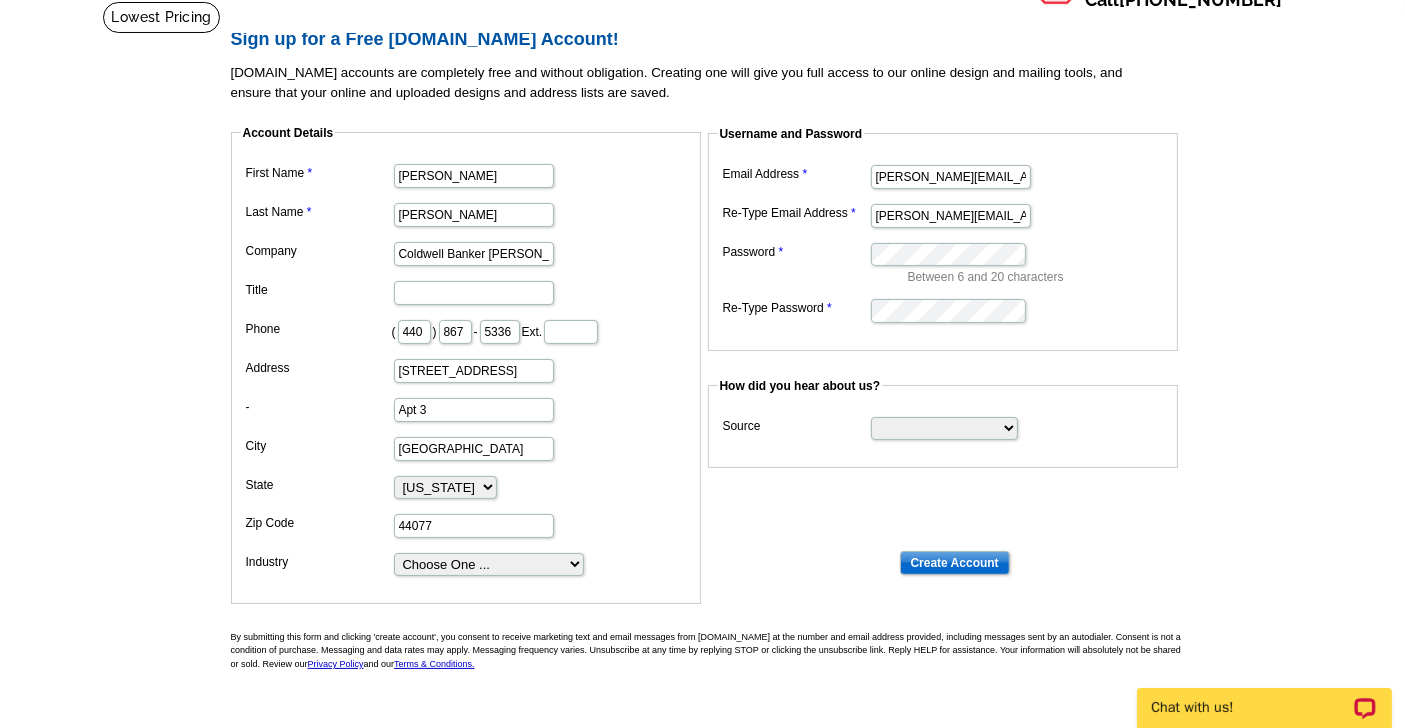 click on "Coldwell Banker Schmidt Realty" at bounding box center [466, 252] 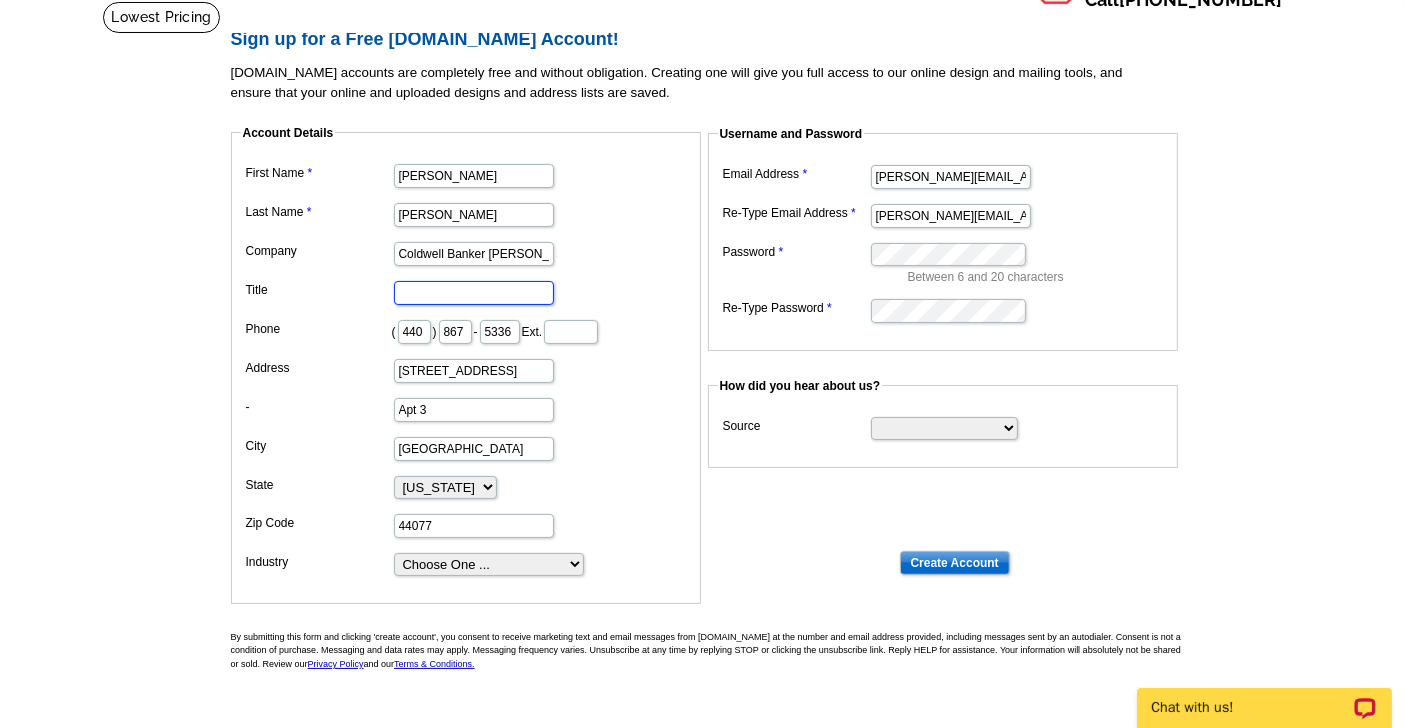 click on "Title" at bounding box center [474, 293] 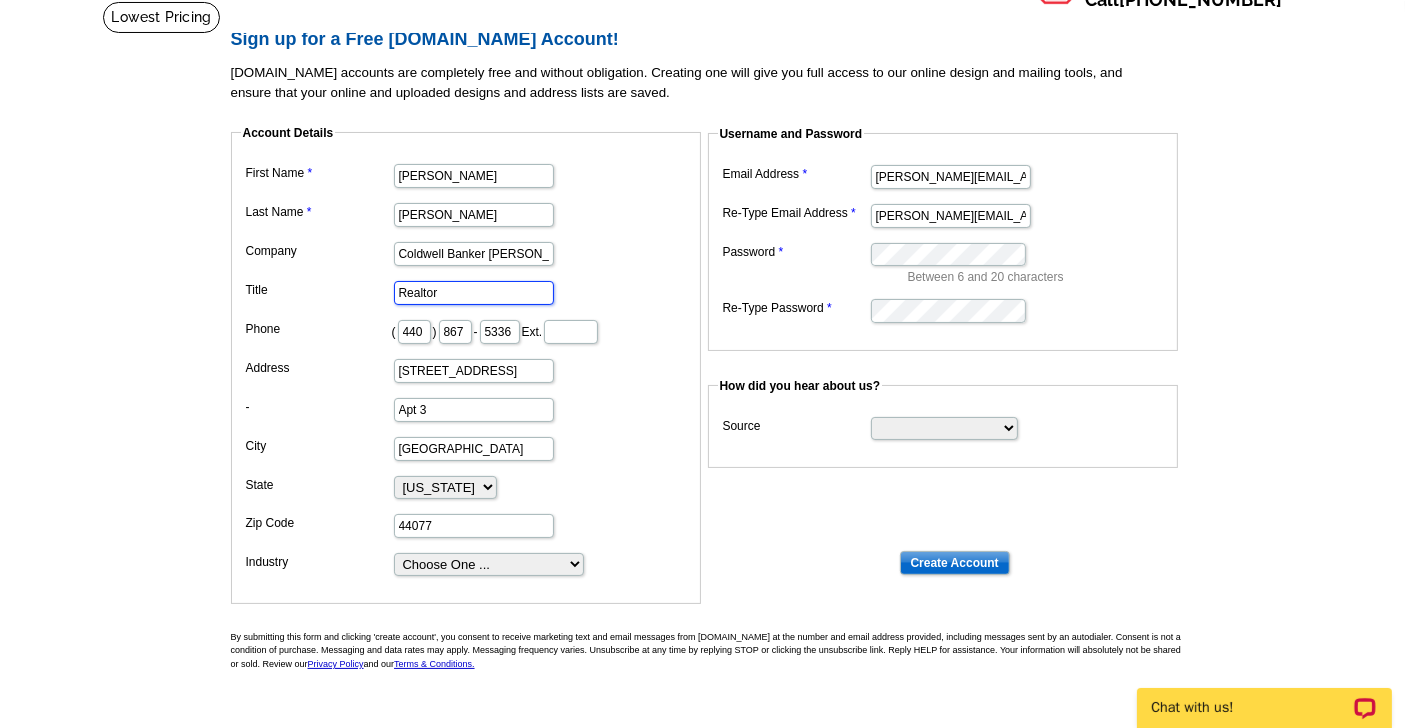 type on "Realtor" 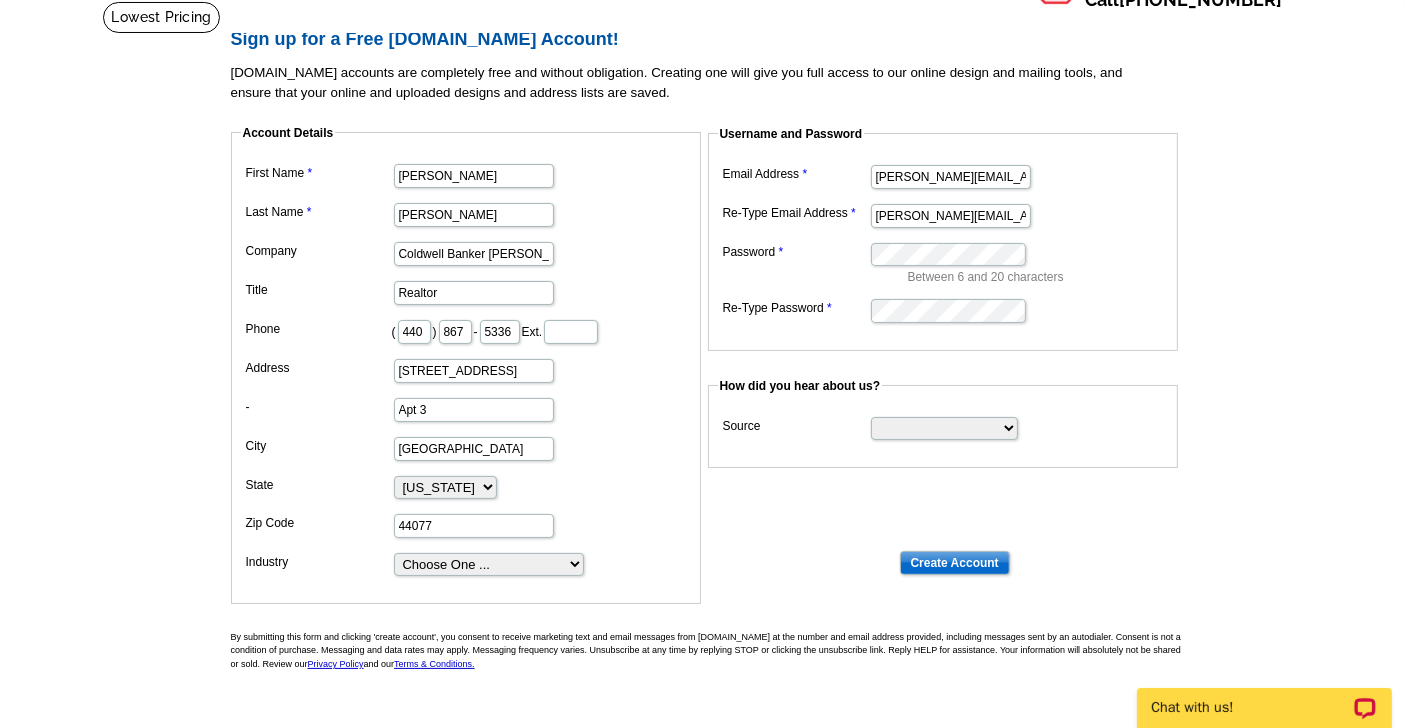 click on "First Name
Madeline
Last Name
DiSanto
Company
Coldwell Banker Schmidt Realty
Title
Realtor
Phone
( 440 )  867  -  5336  Ext.
Address
518 High Street
-
Apt 3
City
Fairport Harbor
State
Alabama
Alaska
Arizona
Arkansas
California
Colorado
Connecticut
District of Columbia
Delaware
Florida
Georgia
Hawaii
Idaho
Illinois
Indiana
Iowa
Kansas
Kentucky
Louisiana
Maine
Maryland
Massachusetts
Michigan
Minnesota
Mississippi
Missouri
Montana
Nebraska
Nevada
New Hampshire
New Jersey
New Mexico
New York
North Carolina
North Dakota
Ohio
Oklahoma
Oregon
Pennsylvania
Rhode Island
South Carolina
South Dakota
Tennessee
Texas
Utah
Vermont
Virginia
Washington
West Virginia" at bounding box center (466, 368) 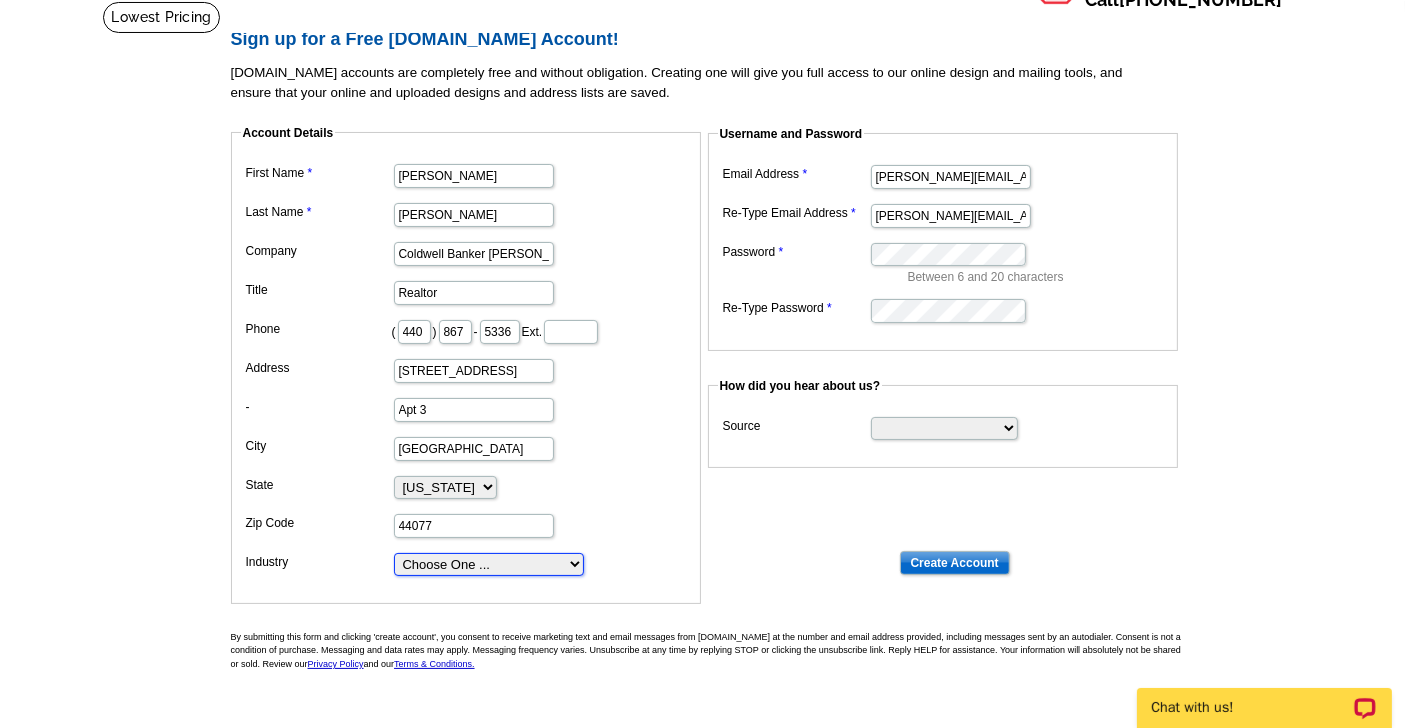 click on "Choose One ...
Residential Real Estate
Accounting
Agriculture
Architecture
Arts
Automotive
Business Services
Career Development/Training
Carpet Cleaning
Chiropractic
Commercial Real Estate
Communications
Computers/Electronics
Construction
Consulting
Daycare/Preschool
Dental
Education
Engineering
Entertainment
Environmental
Event Management
Financial
Fitness/gym
Government
Graphics/Design
Health & Beauty
Healthcare
Home Business
Home Inspection-Appraisal
Home Services
Home Services-Cleaning
Home Services-Exteriors
Home Services-HVAC
Home Services-Interior
Home Services-Interior Design
Home Services-Interiors
Home Services-Painting
Home Services-Plumbing
Human Resources
Insurance
Landscape/Yard
Legal Services
Manufacturing
Medical" at bounding box center [489, 564] 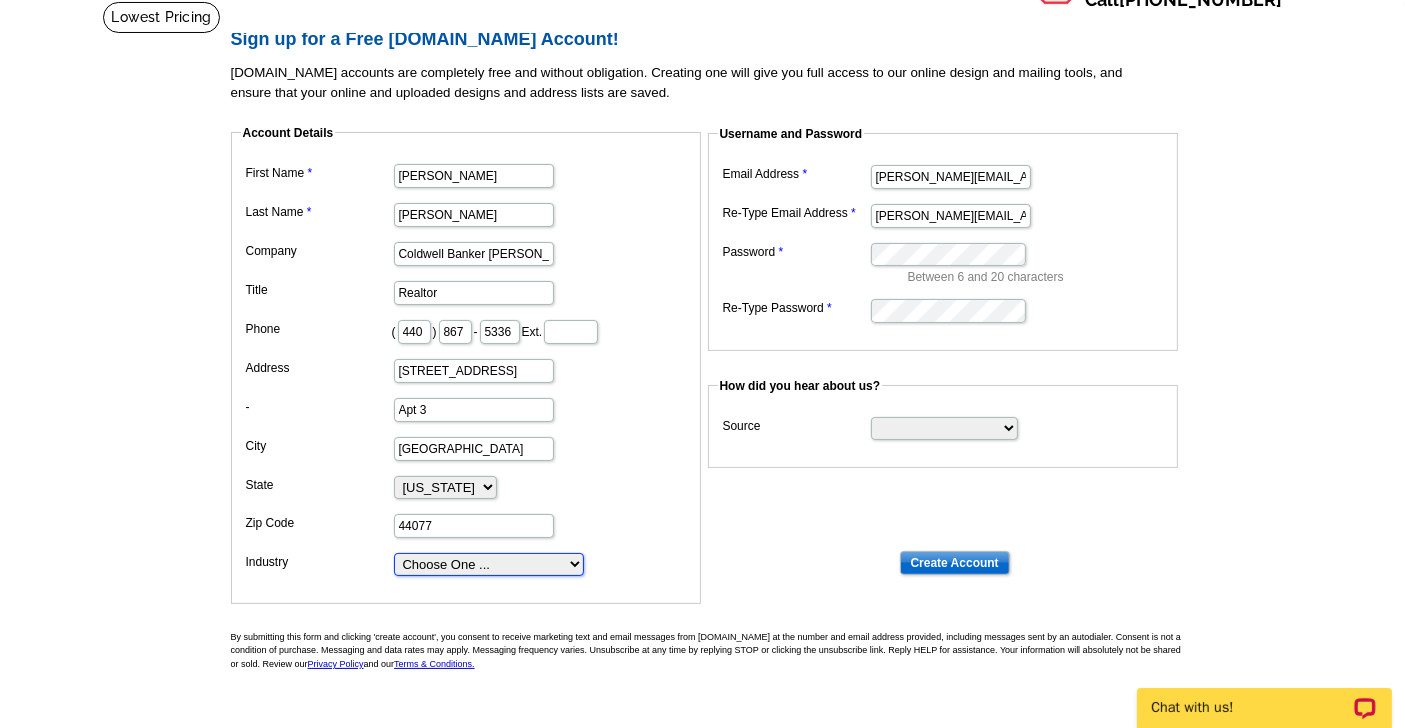 select on "3" 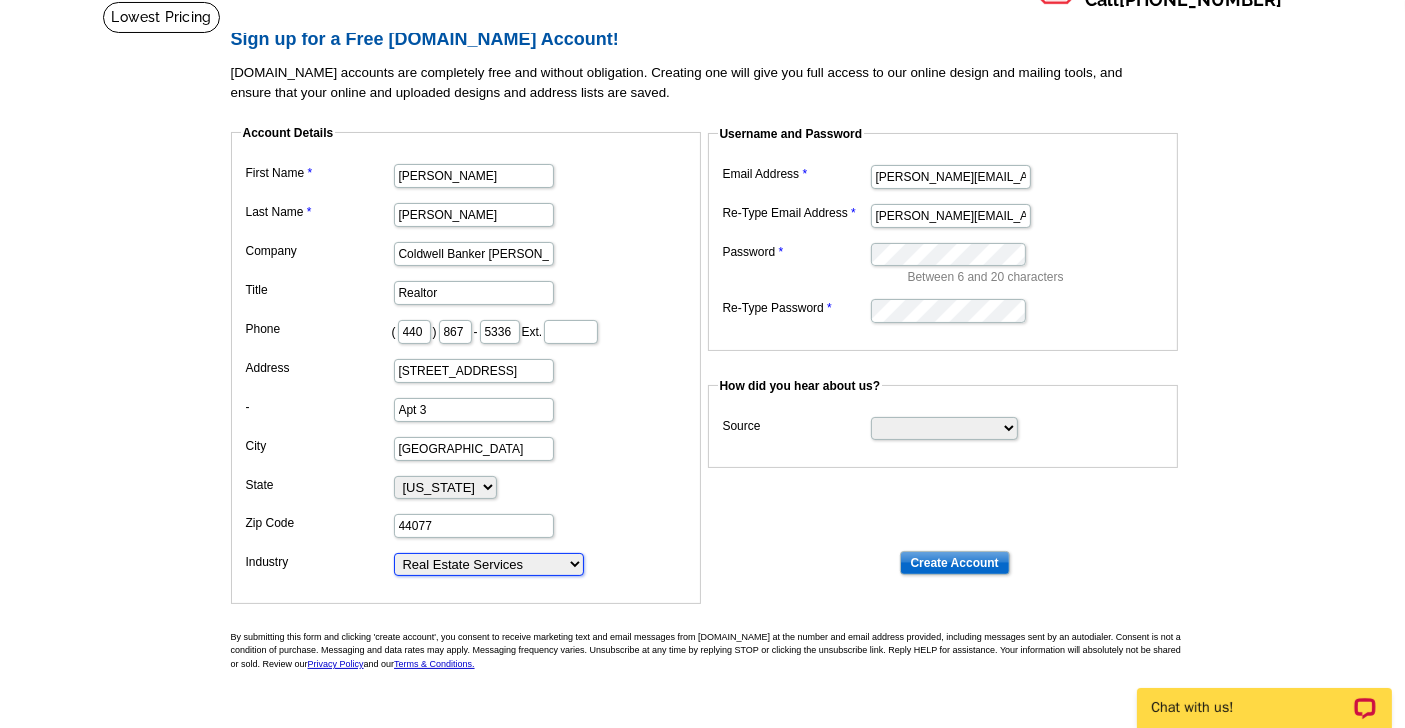click on "Choose One ...
Residential Real Estate
Accounting
Agriculture
Architecture
Arts
Automotive
Business Services
Career Development/Training
Carpet Cleaning
Chiropractic
Commercial Real Estate
Communications
Computers/Electronics
Construction
Consulting
Daycare/Preschool
Dental
Education
Engineering
Entertainment
Environmental
Event Management
Financial
Fitness/gym
Government
Graphics/Design
Health & Beauty
Healthcare
Home Business
Home Inspection-Appraisal
Home Services
Home Services-Cleaning
Home Services-Exteriors
Home Services-HVAC
Home Services-Interior
Home Services-Interior Design
Home Services-Interiors
Home Services-Painting
Home Services-Plumbing
Human Resources
Insurance
Landscape/Yard
Legal Services
Manufacturing
Medical" at bounding box center [489, 564] 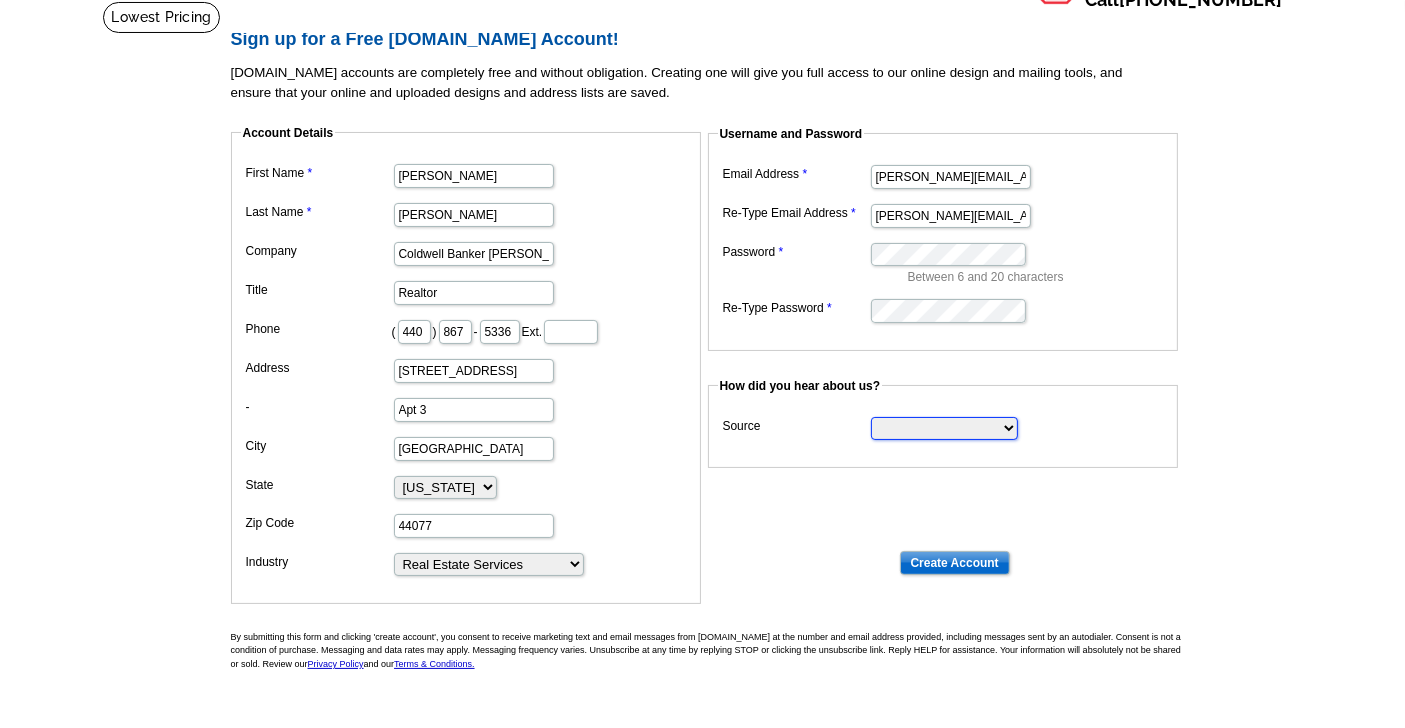 click on "Search Engine
Television Ad
Direct Mail Postcard
Email
Referred by a friend
Other" at bounding box center (944, 428) 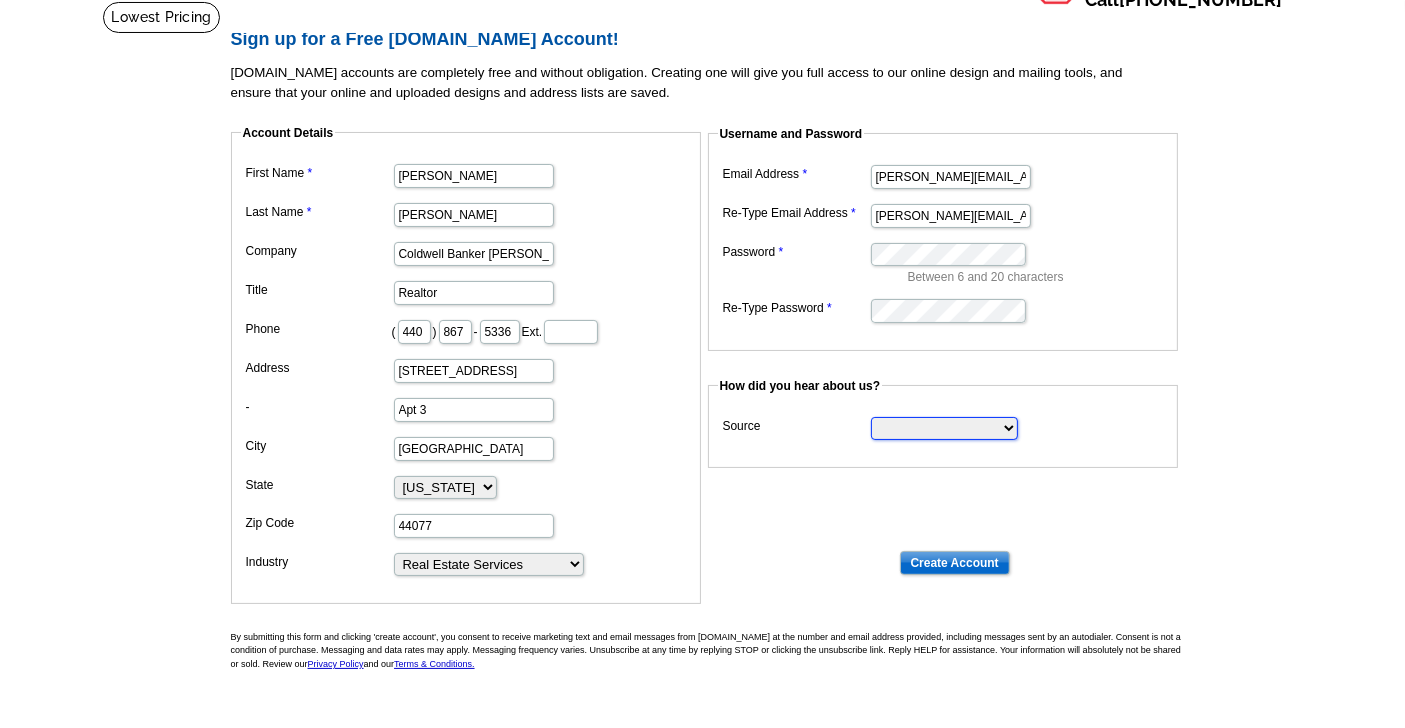 select on "other" 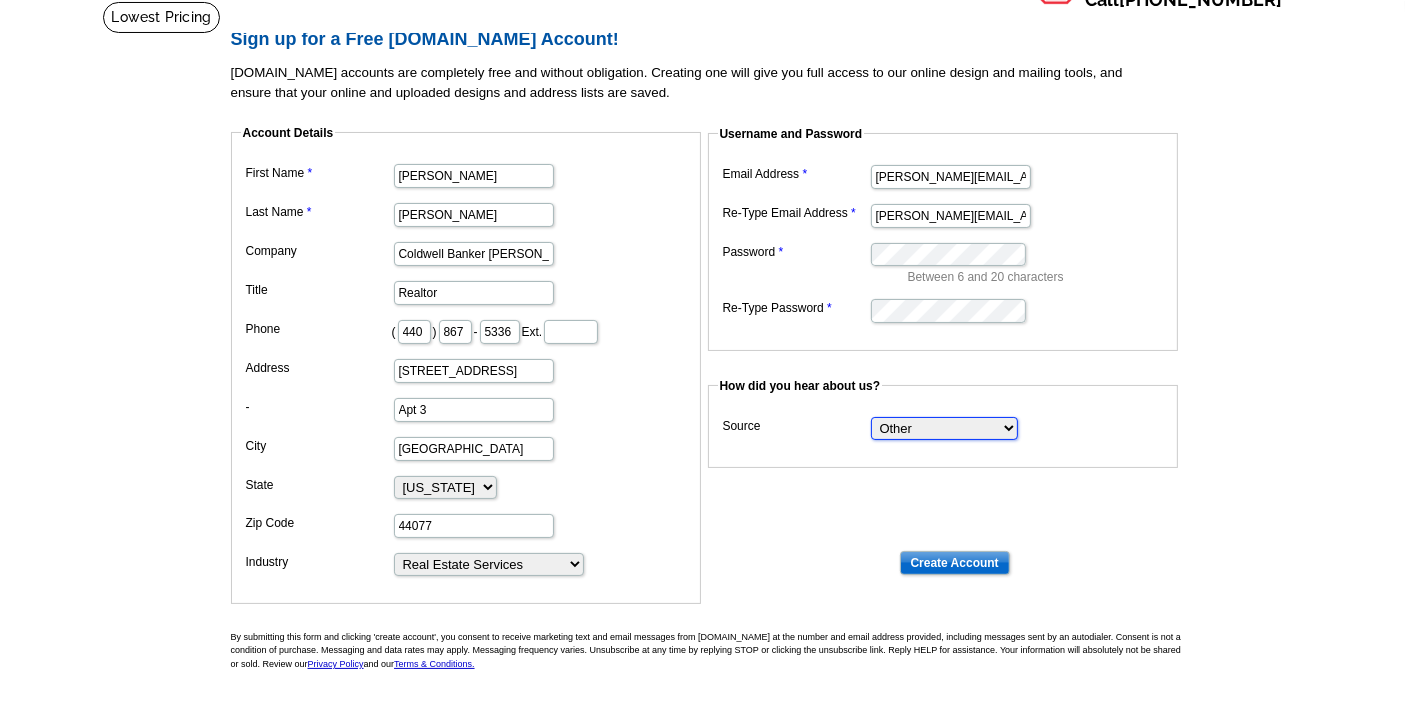 click on "Search Engine
Television Ad
Direct Mail Postcard
Email
Referred by a friend
Other" at bounding box center (944, 428) 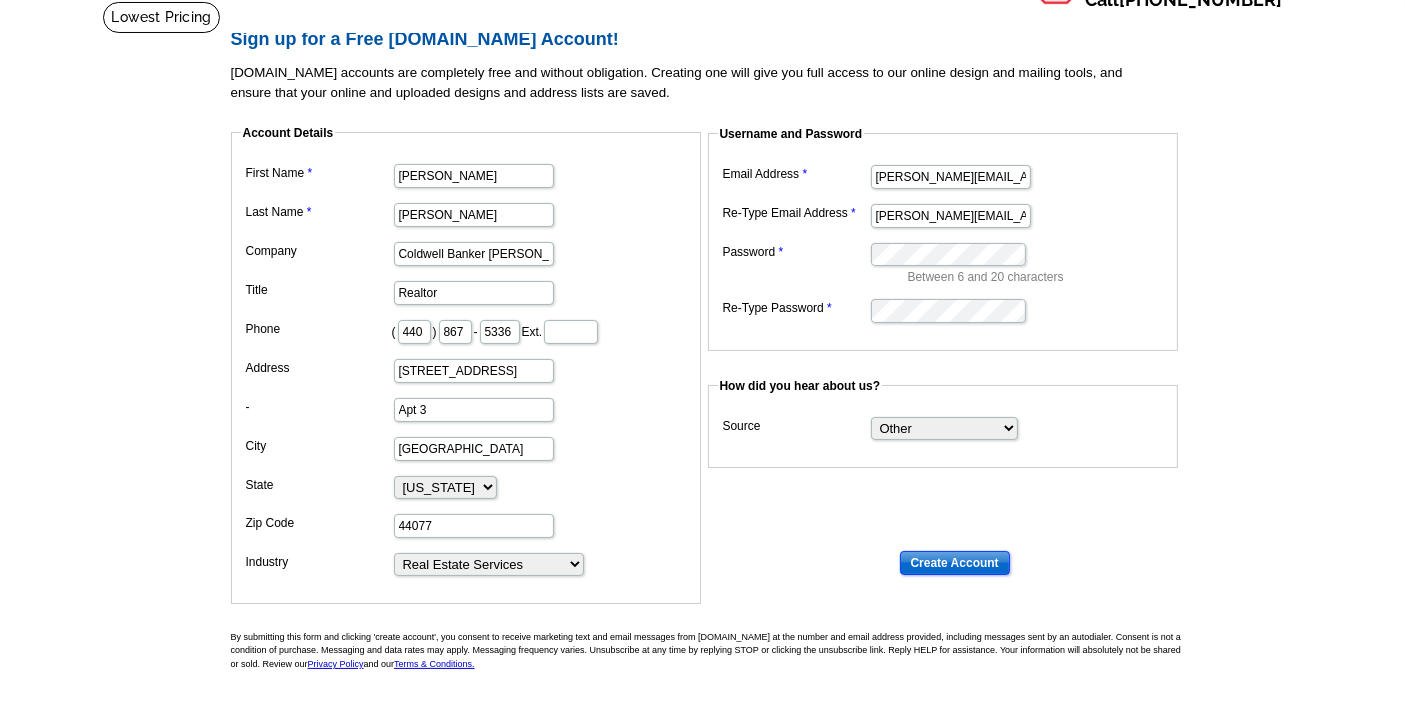 click on "Create Account" at bounding box center [955, 563] 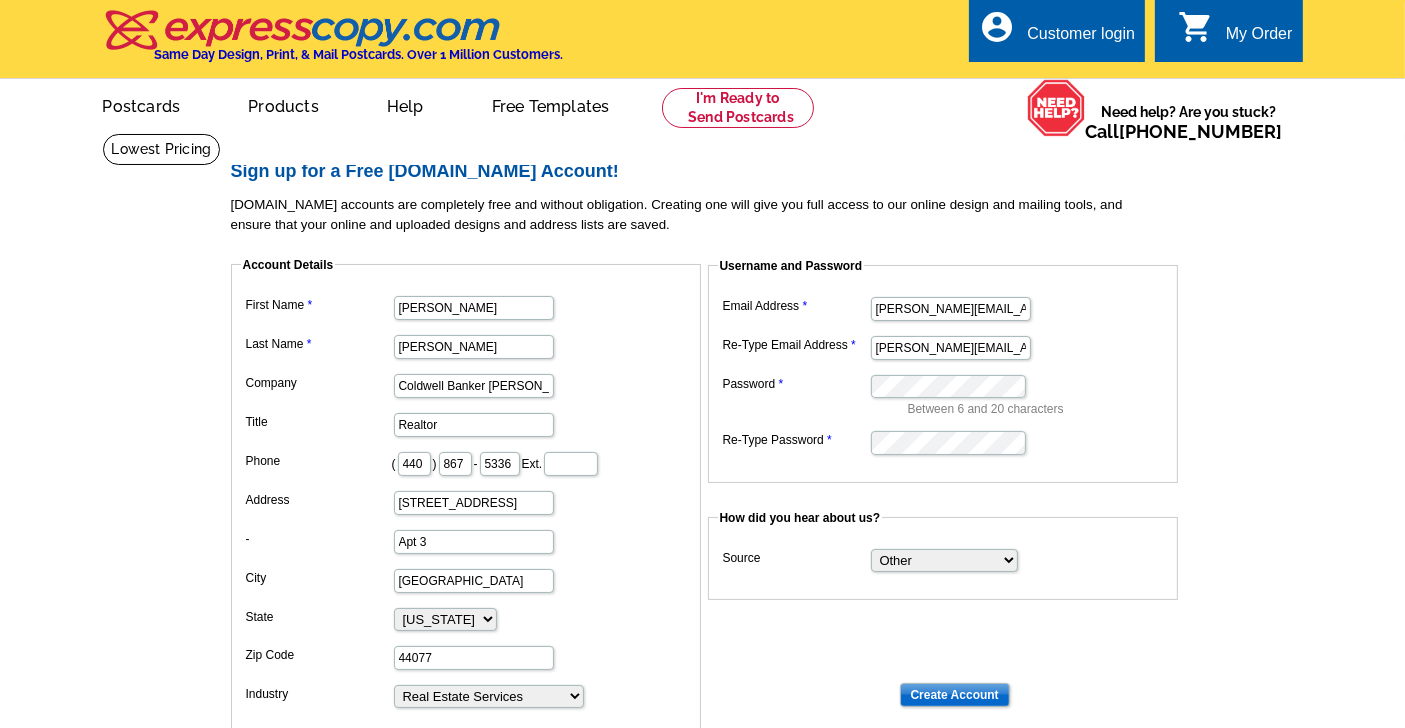 scroll, scrollTop: 0, scrollLeft: 0, axis: both 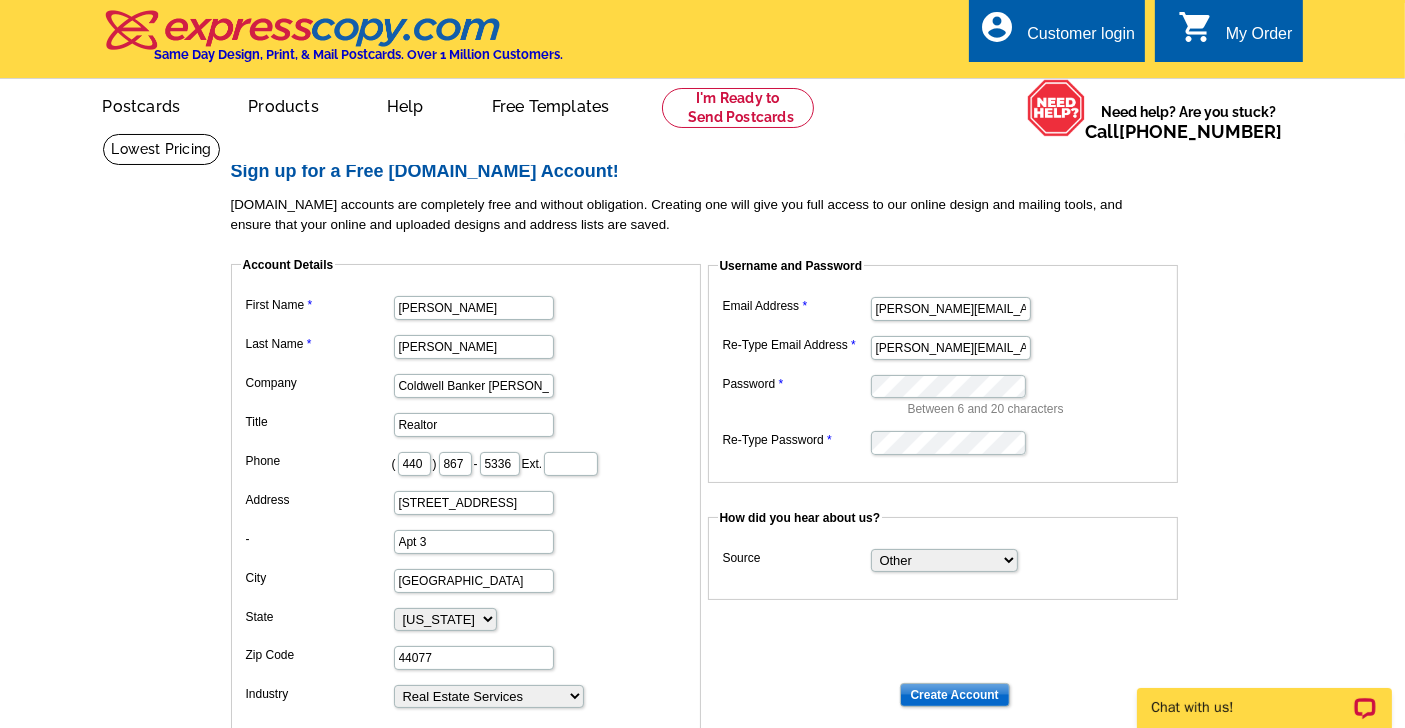 click on "Customer login" at bounding box center [1081, 39] 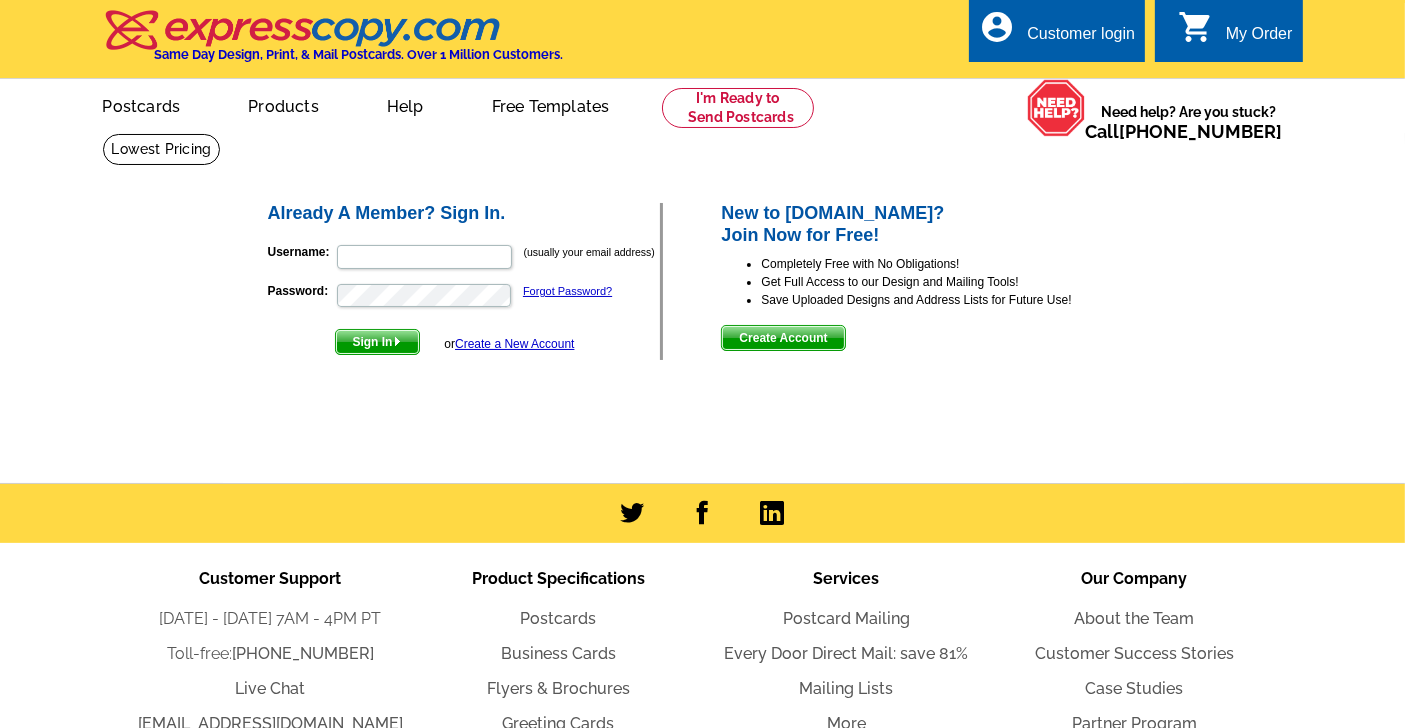scroll, scrollTop: 0, scrollLeft: 0, axis: both 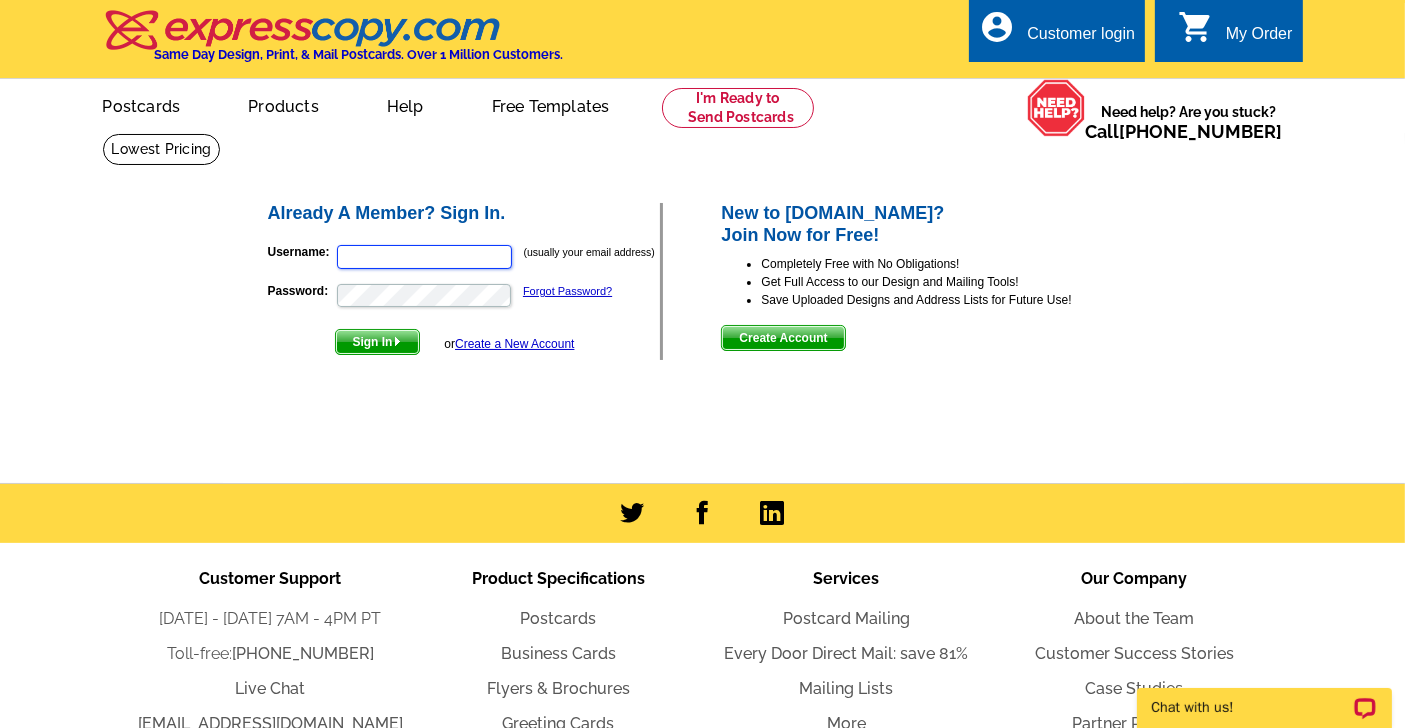 click on "Username:" at bounding box center [424, 257] 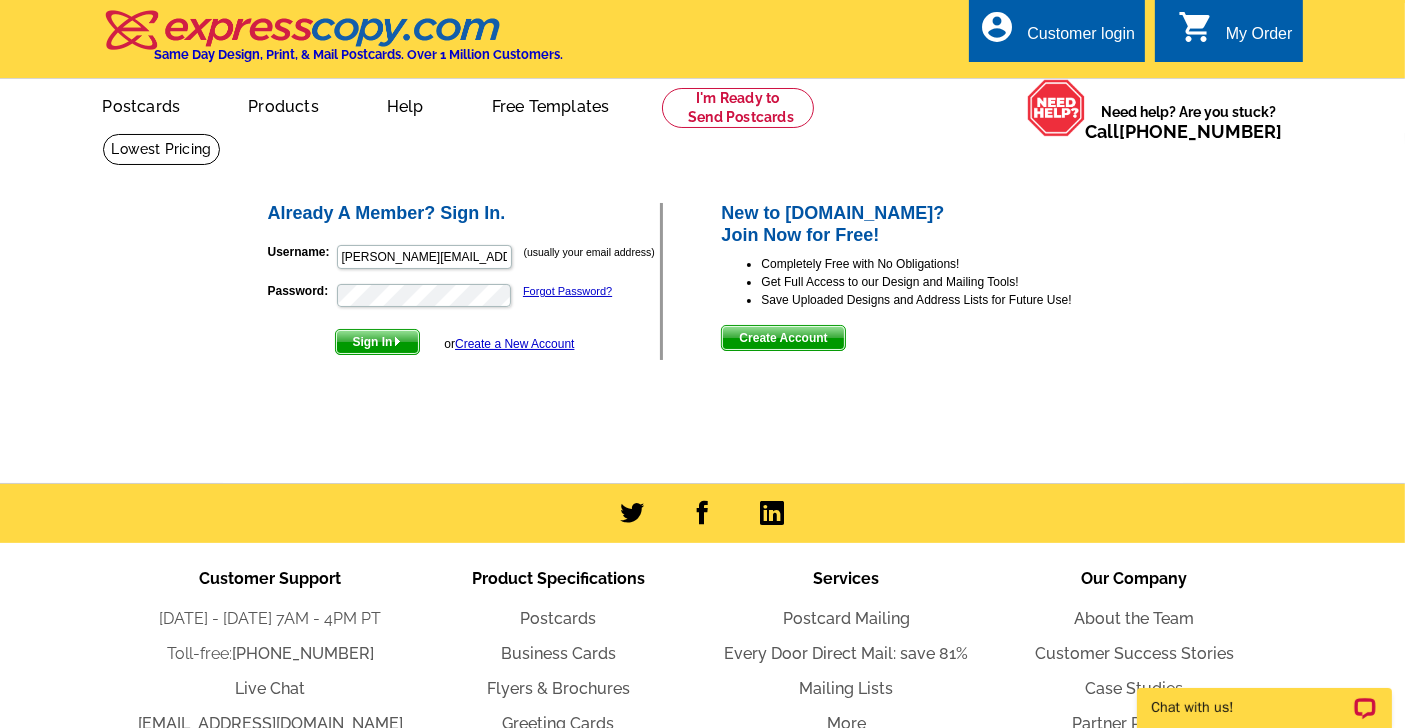 scroll, scrollTop: 0, scrollLeft: 0, axis: both 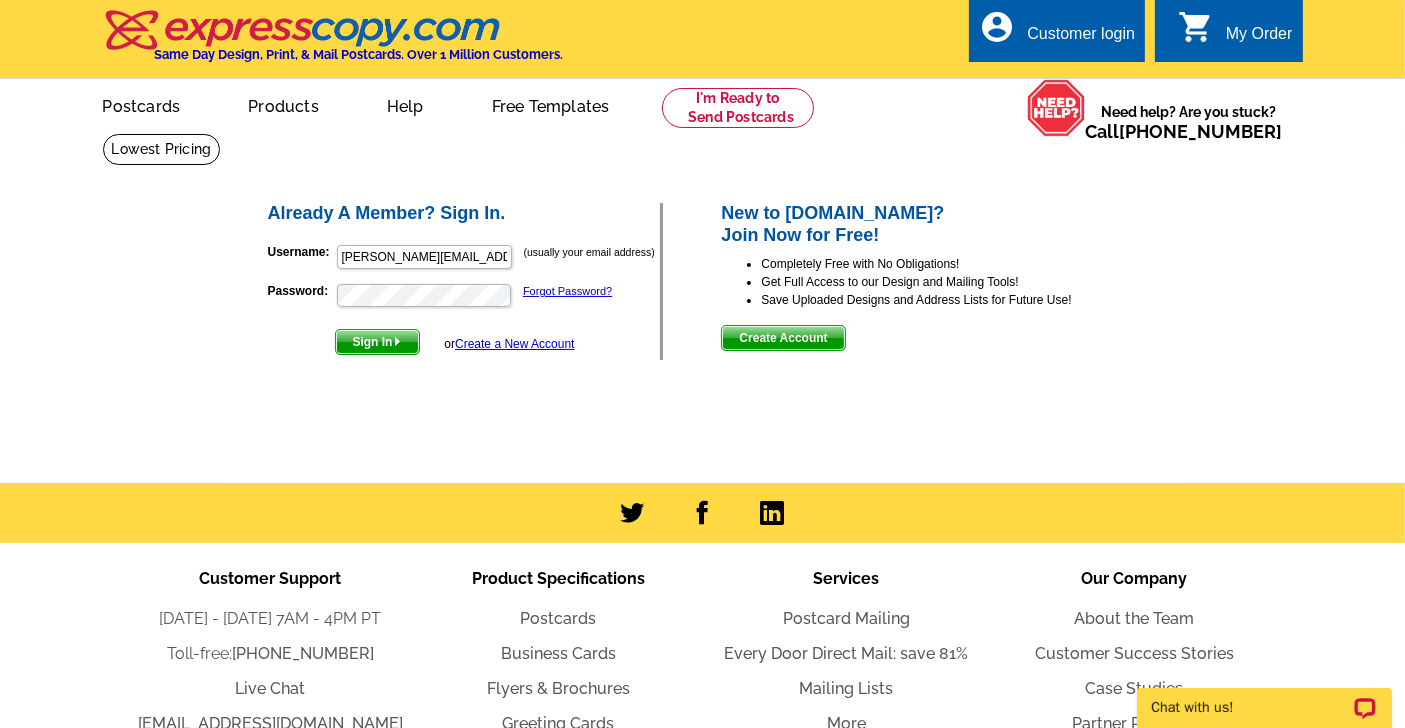 click on "Sign In" at bounding box center [377, 342] 